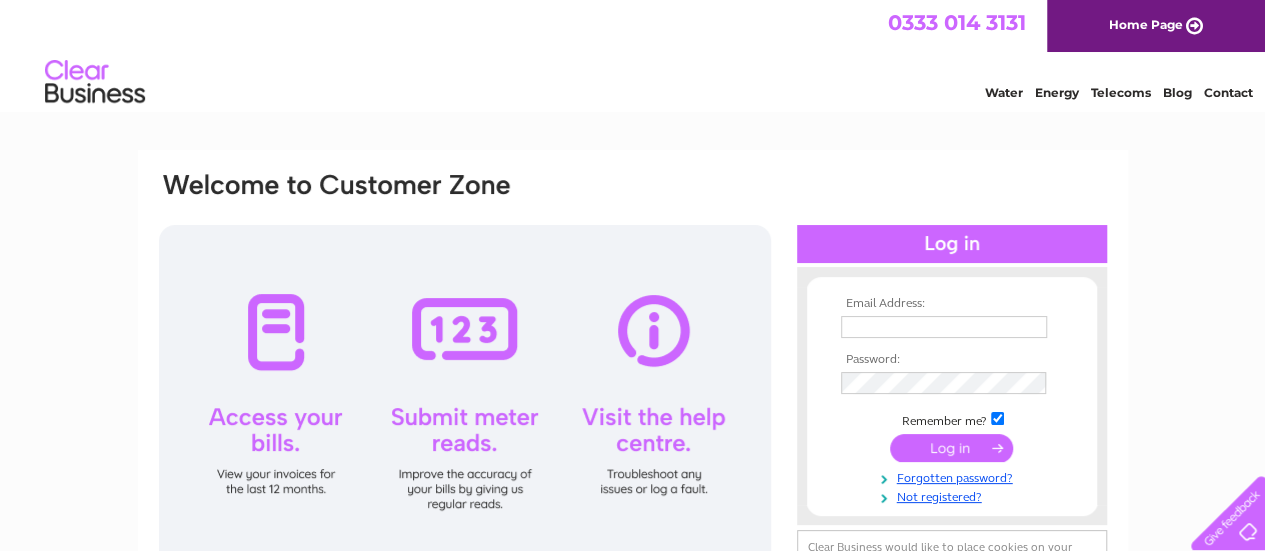 scroll, scrollTop: 0, scrollLeft: 0, axis: both 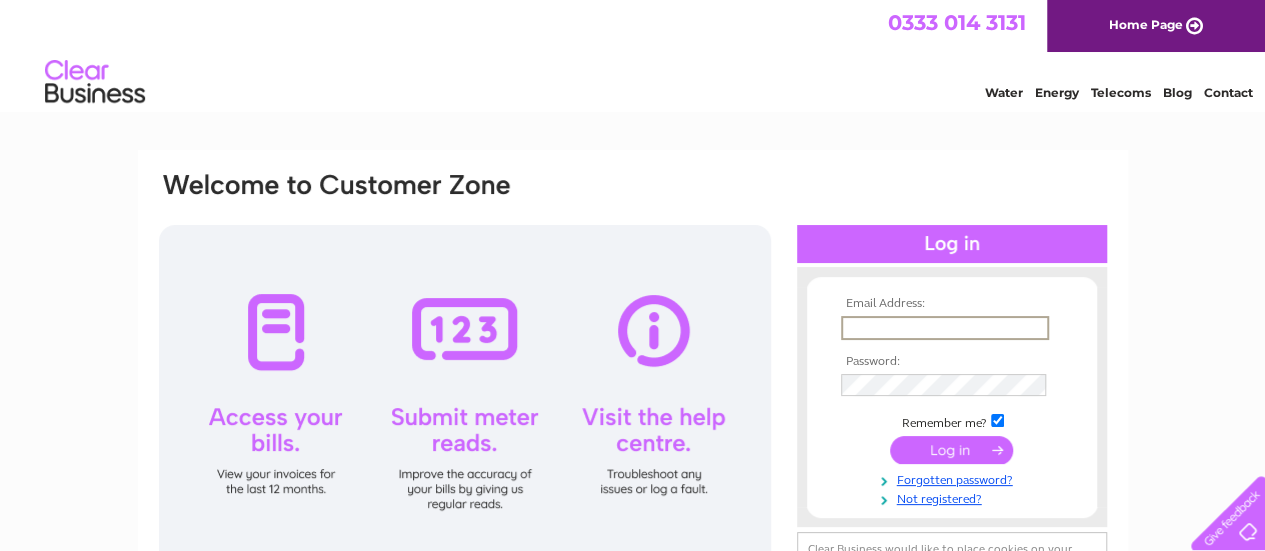 click at bounding box center (945, 328) 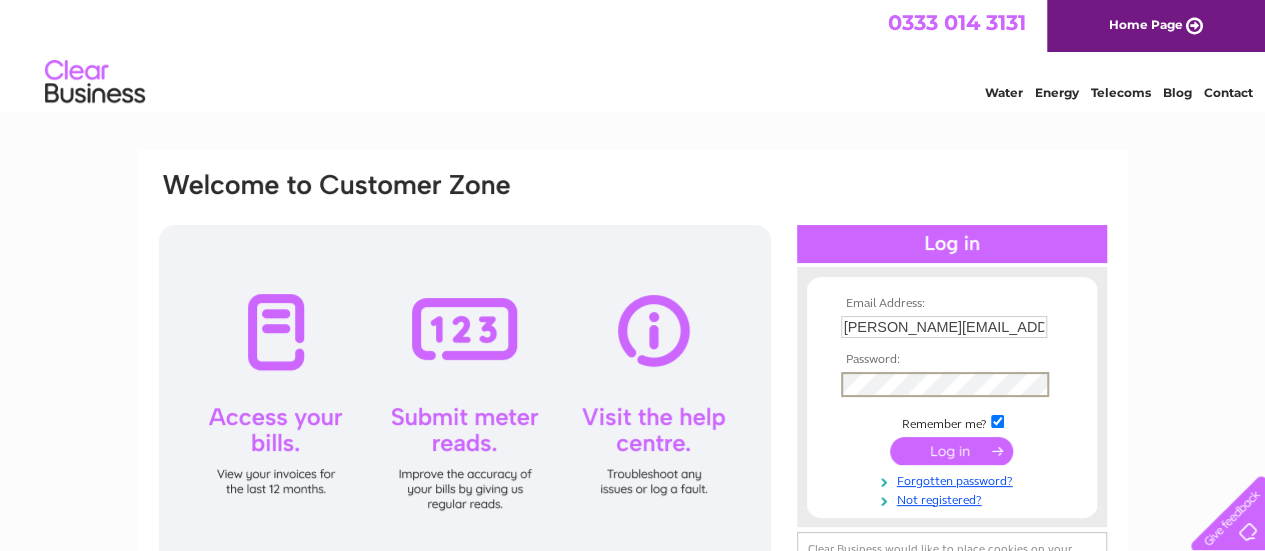 click at bounding box center [951, 451] 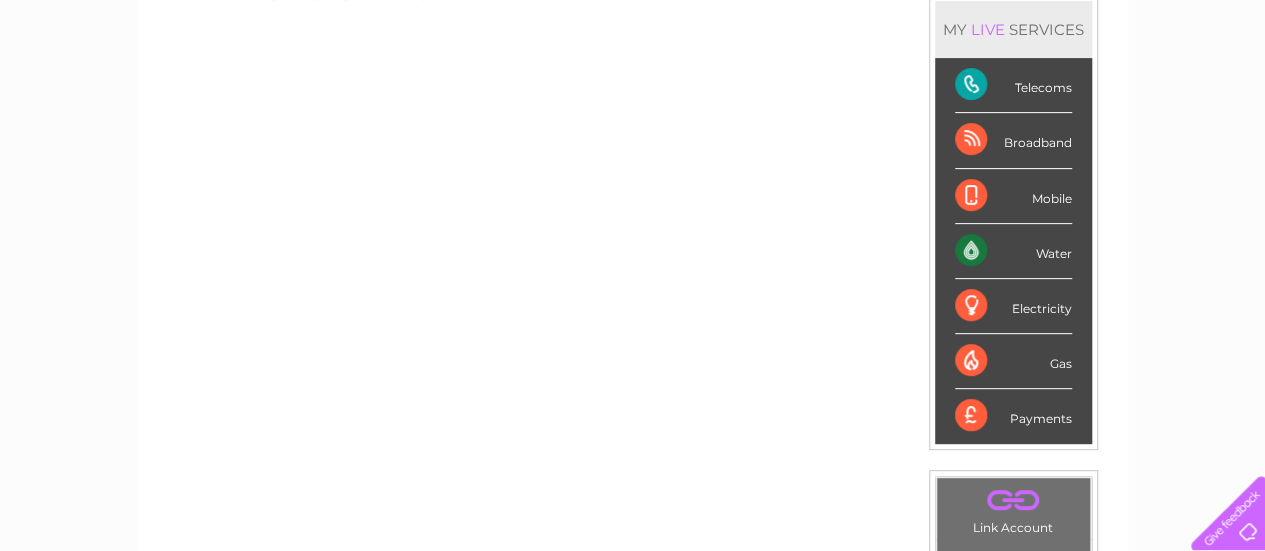 scroll, scrollTop: 400, scrollLeft: 0, axis: vertical 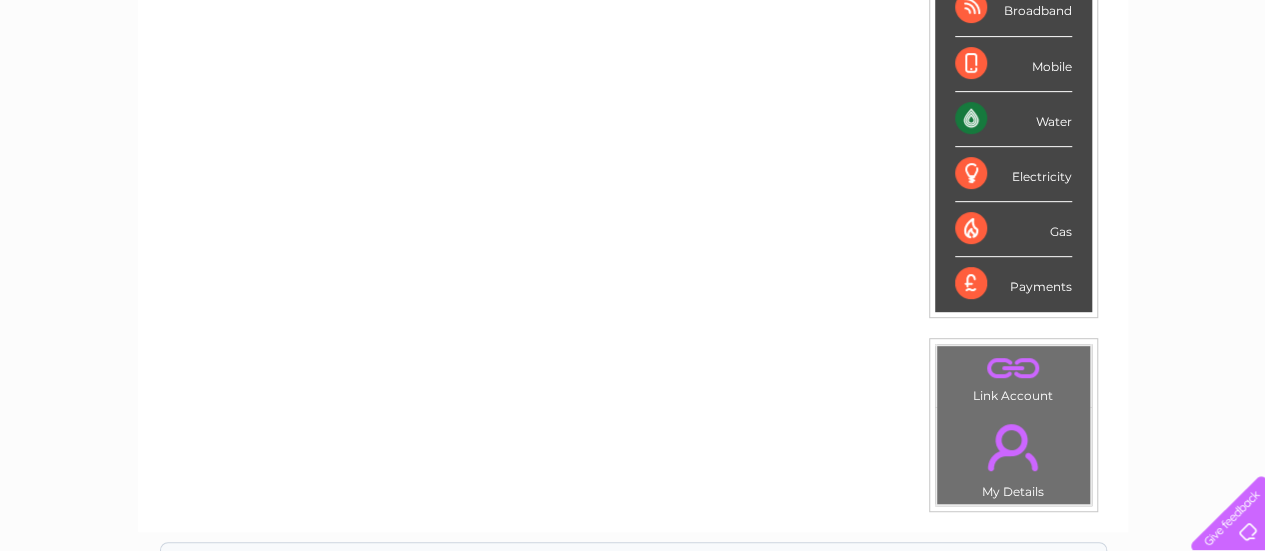 click on "Water" at bounding box center [1013, 119] 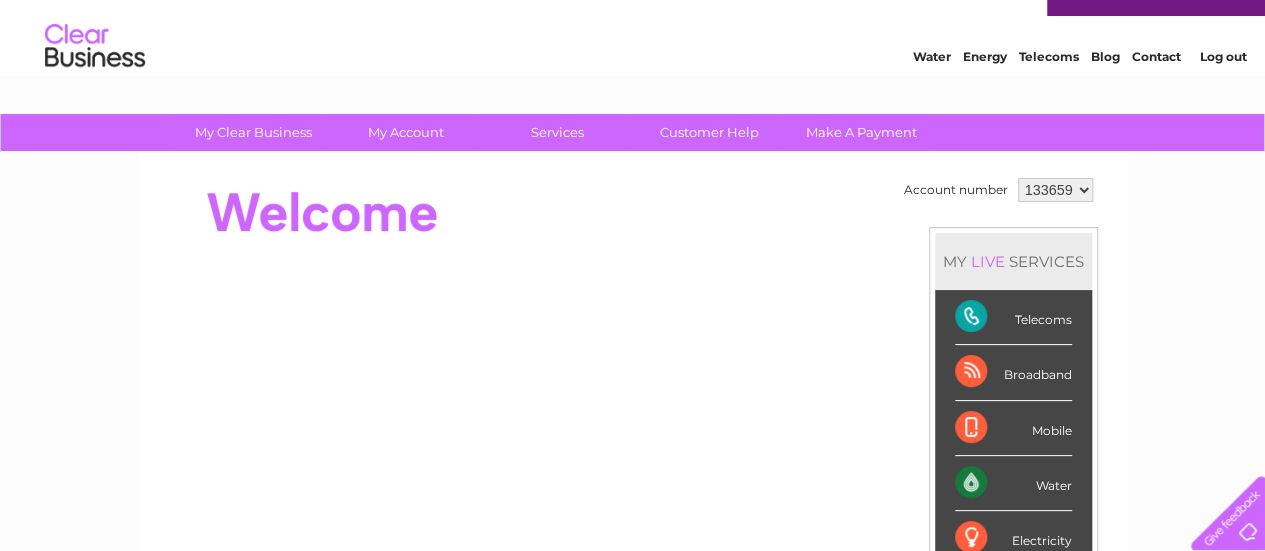 scroll, scrollTop: 0, scrollLeft: 0, axis: both 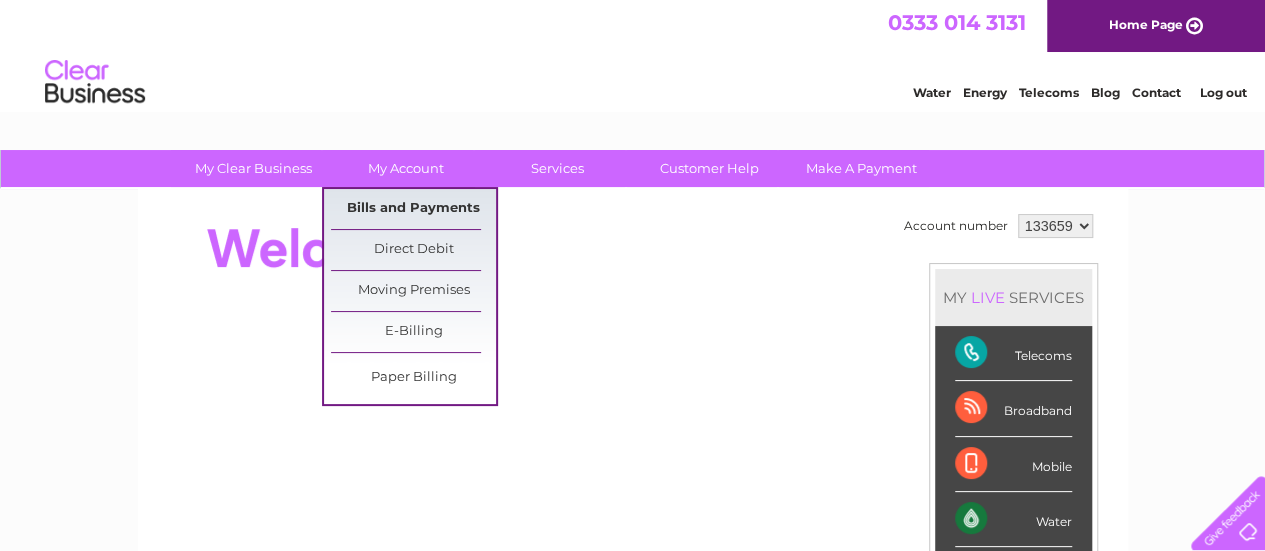 click on "Bills and Payments" at bounding box center [413, 209] 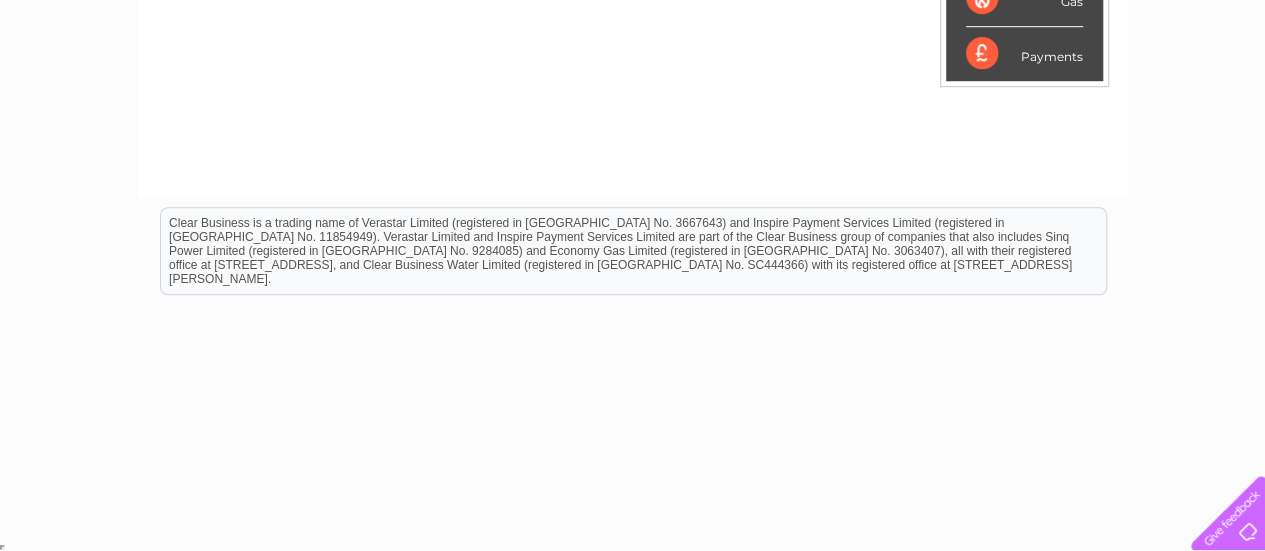 scroll, scrollTop: 154, scrollLeft: 0, axis: vertical 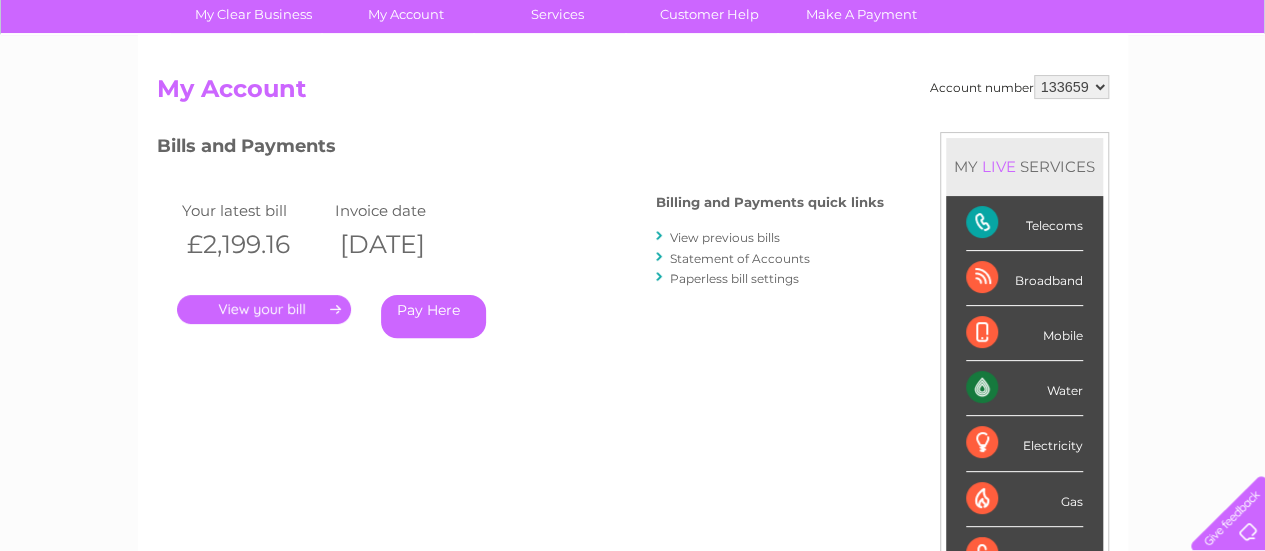 click on "." at bounding box center [264, 309] 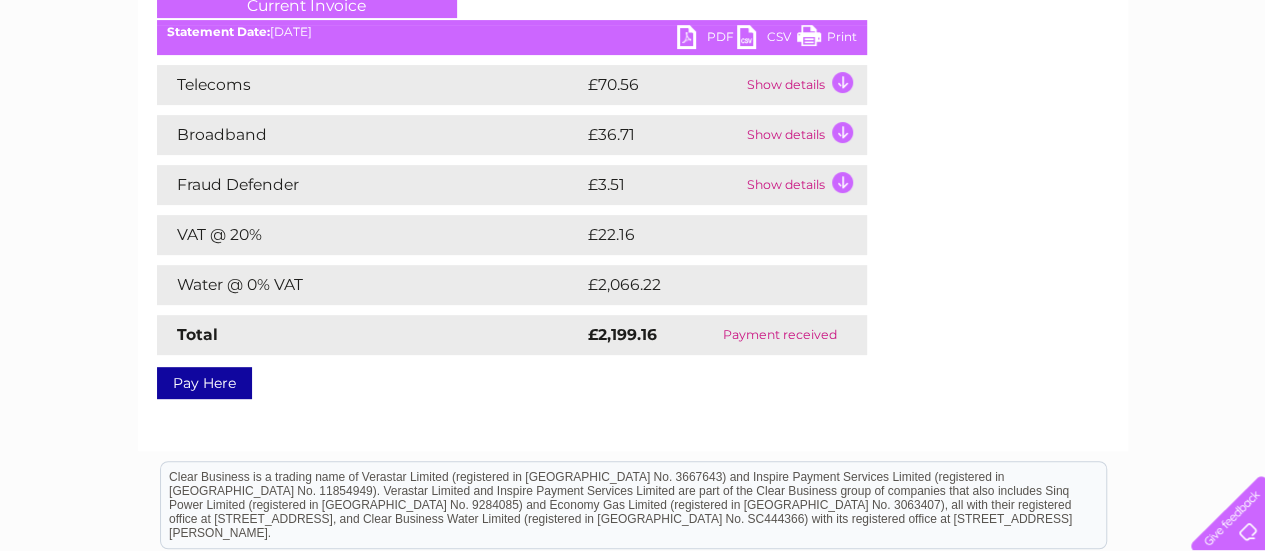 scroll, scrollTop: 300, scrollLeft: 0, axis: vertical 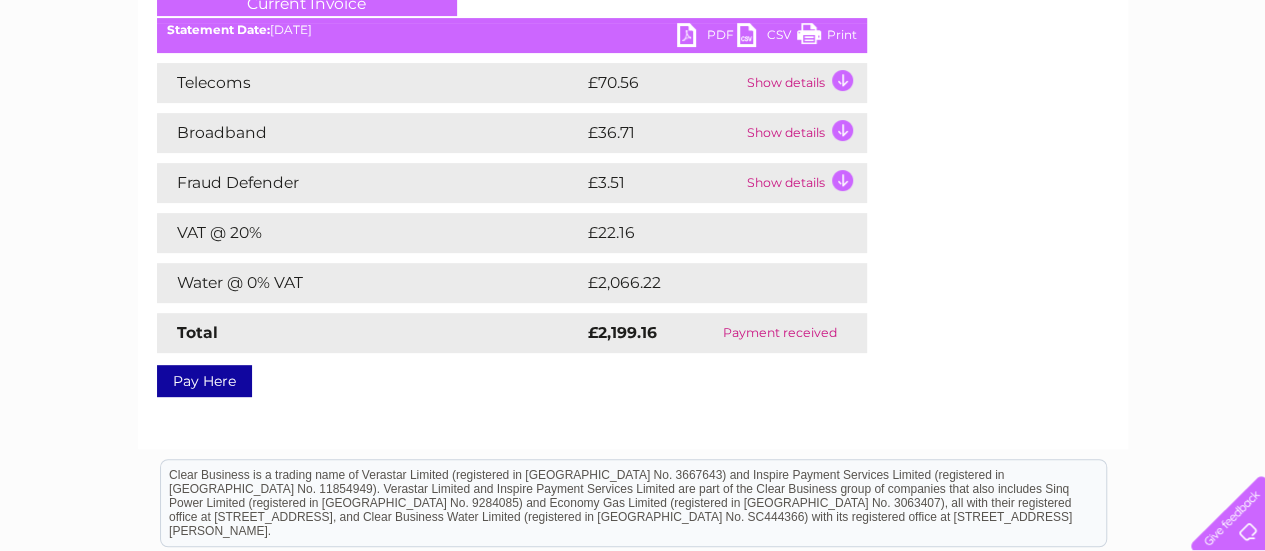 click on "Show details" at bounding box center (804, 83) 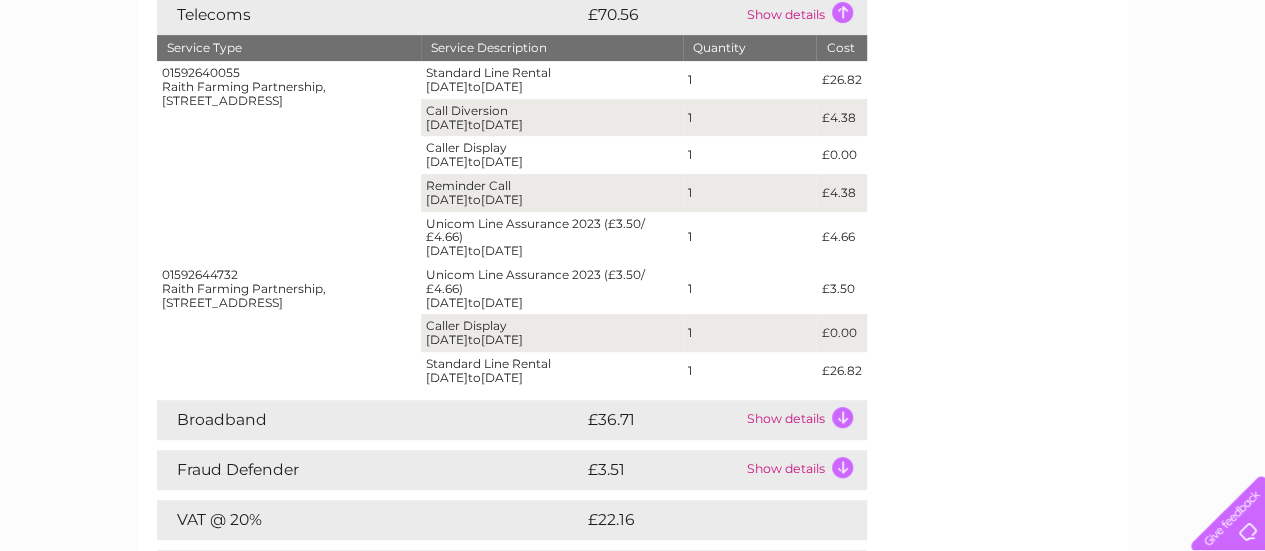 scroll, scrollTop: 400, scrollLeft: 0, axis: vertical 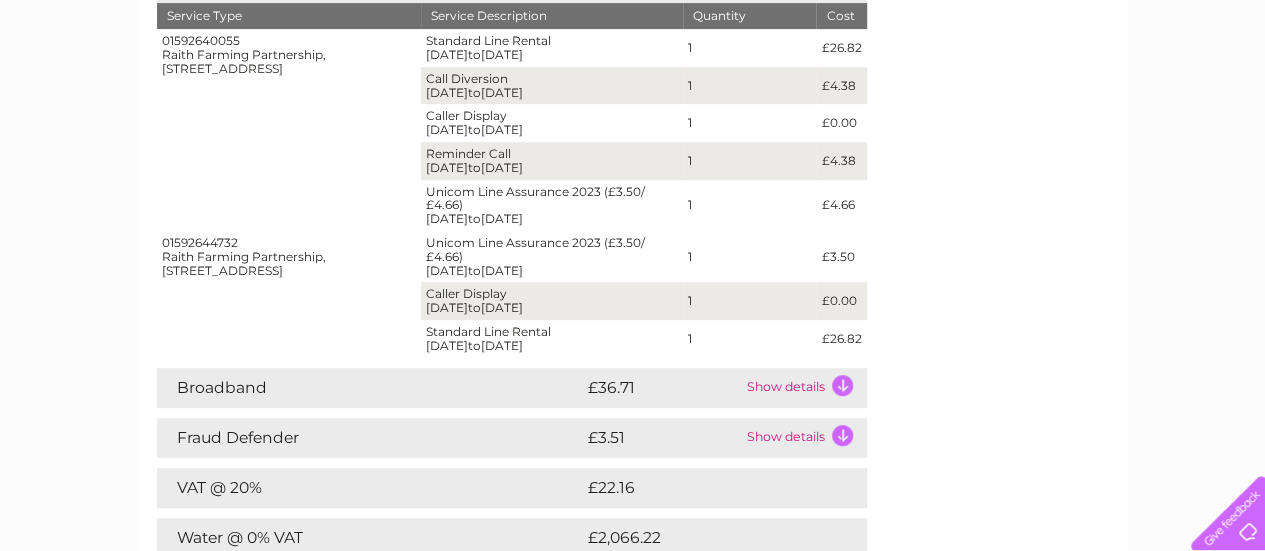 click on "Show details" at bounding box center (804, 388) 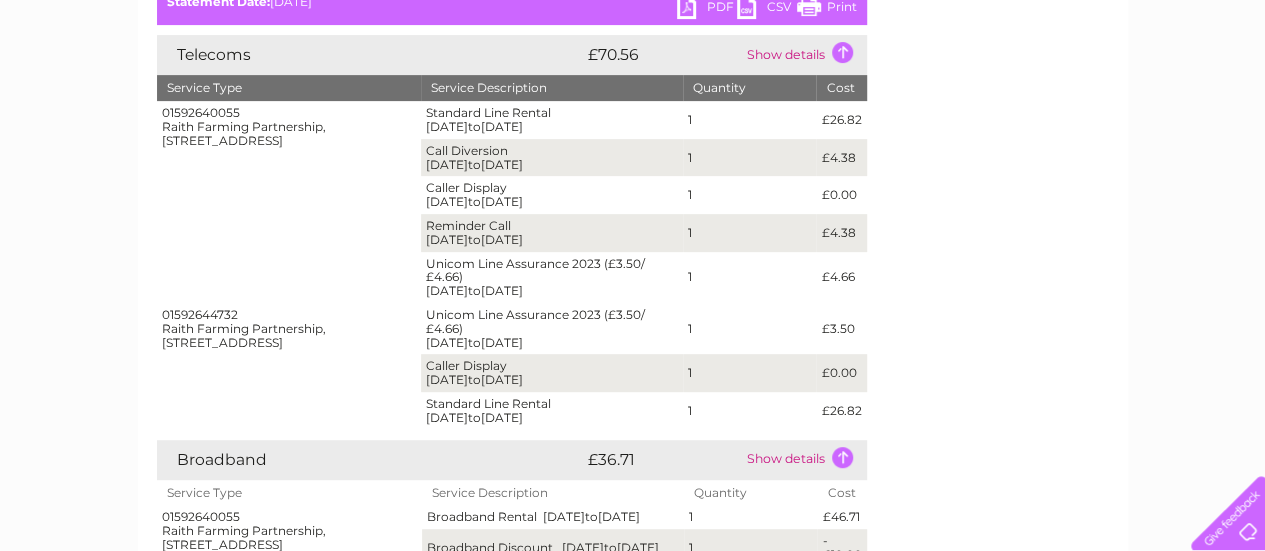 scroll, scrollTop: 300, scrollLeft: 0, axis: vertical 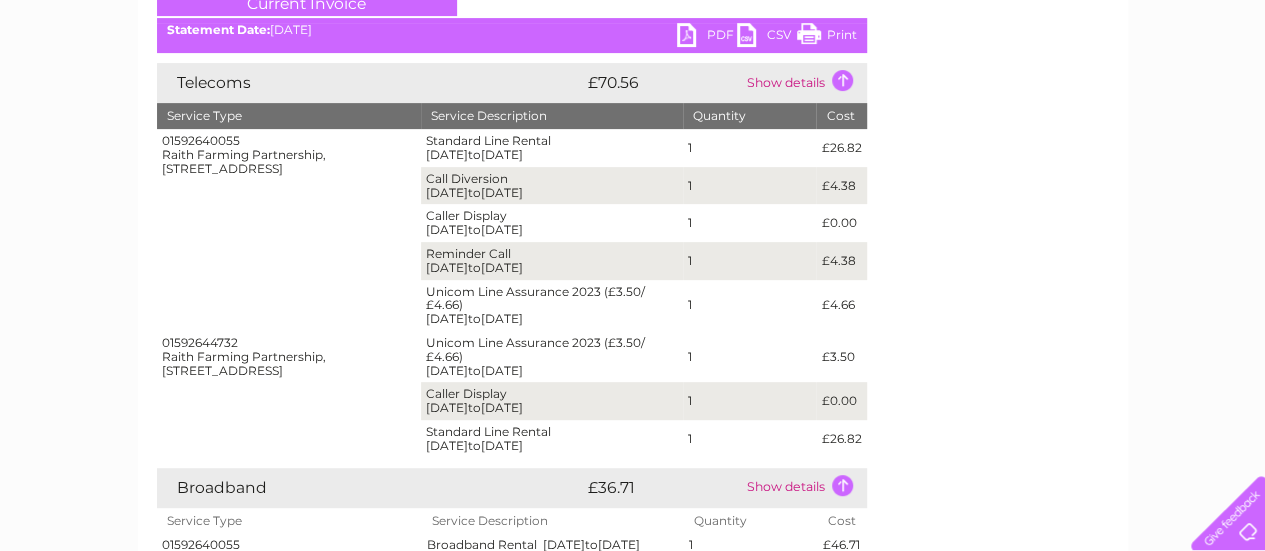click on "Show details" at bounding box center [804, 83] 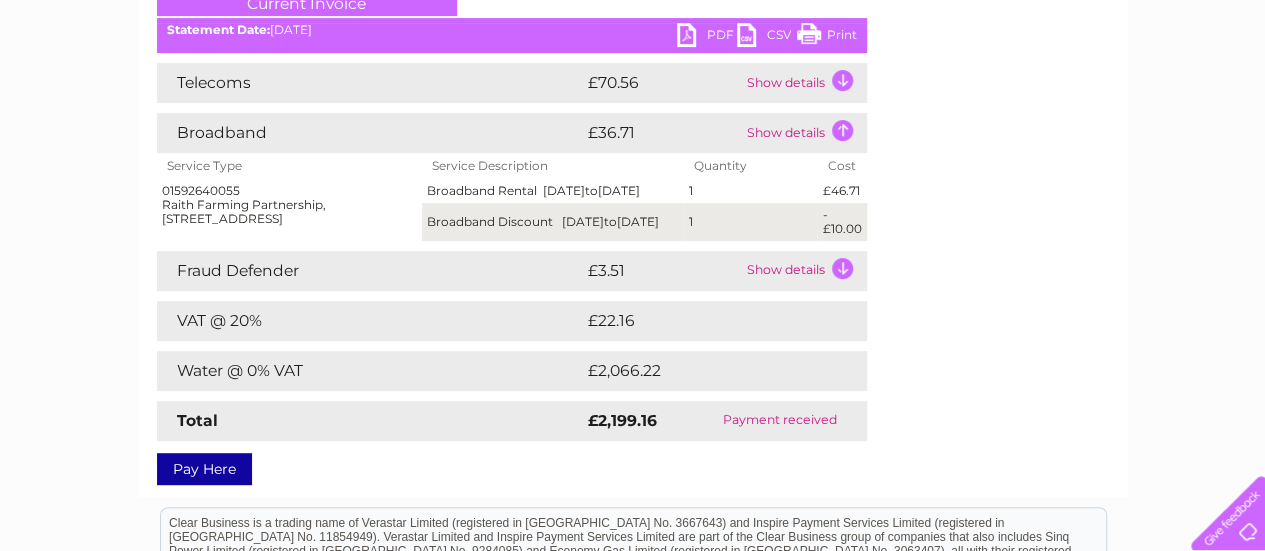 click on "Show details" at bounding box center [804, 133] 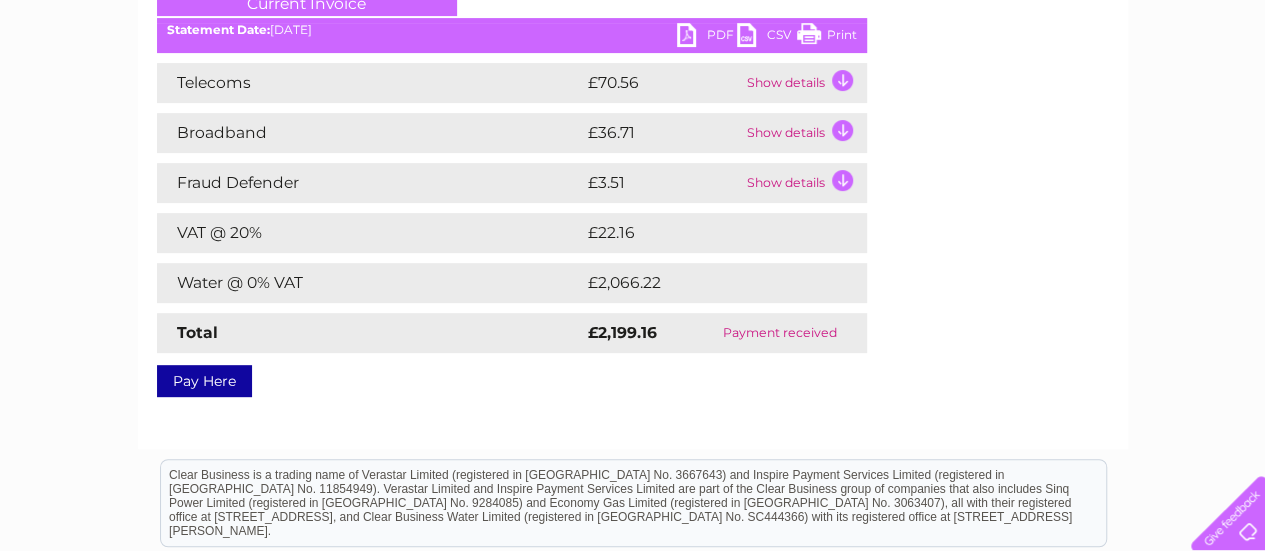 click on "£2,066.22" at bounding box center (709, 283) 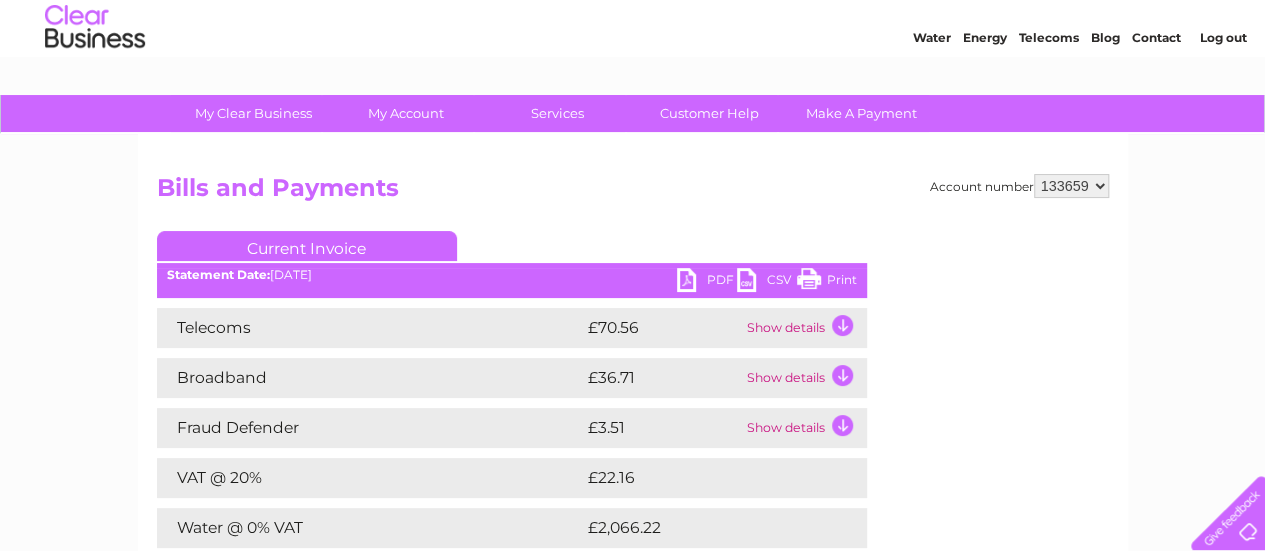 scroll, scrollTop: 54, scrollLeft: 0, axis: vertical 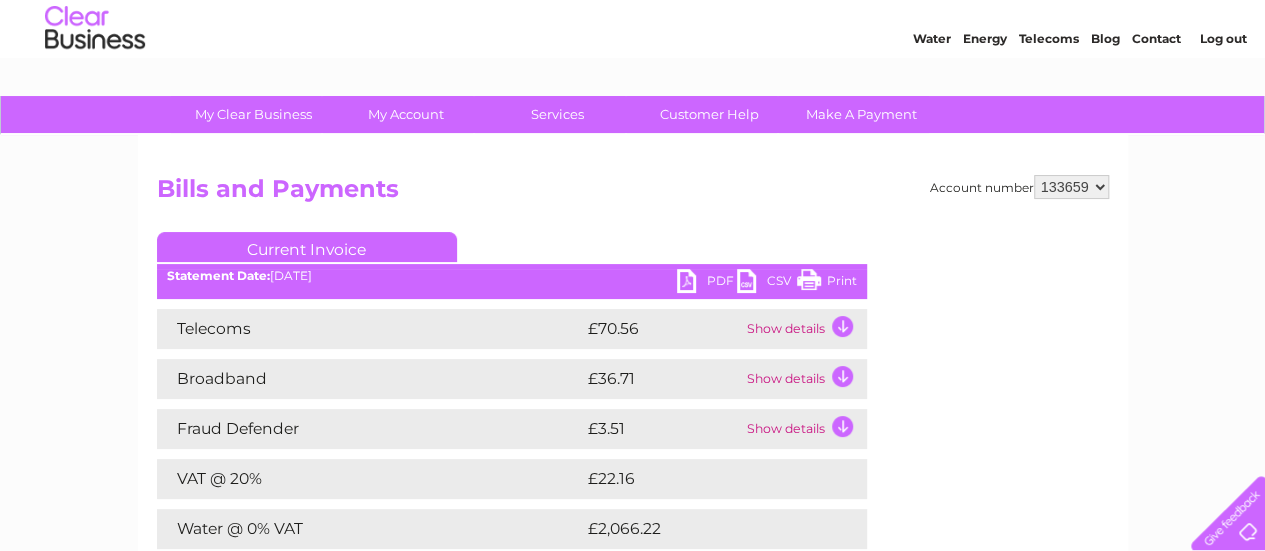 click on "Water" at bounding box center [932, 38] 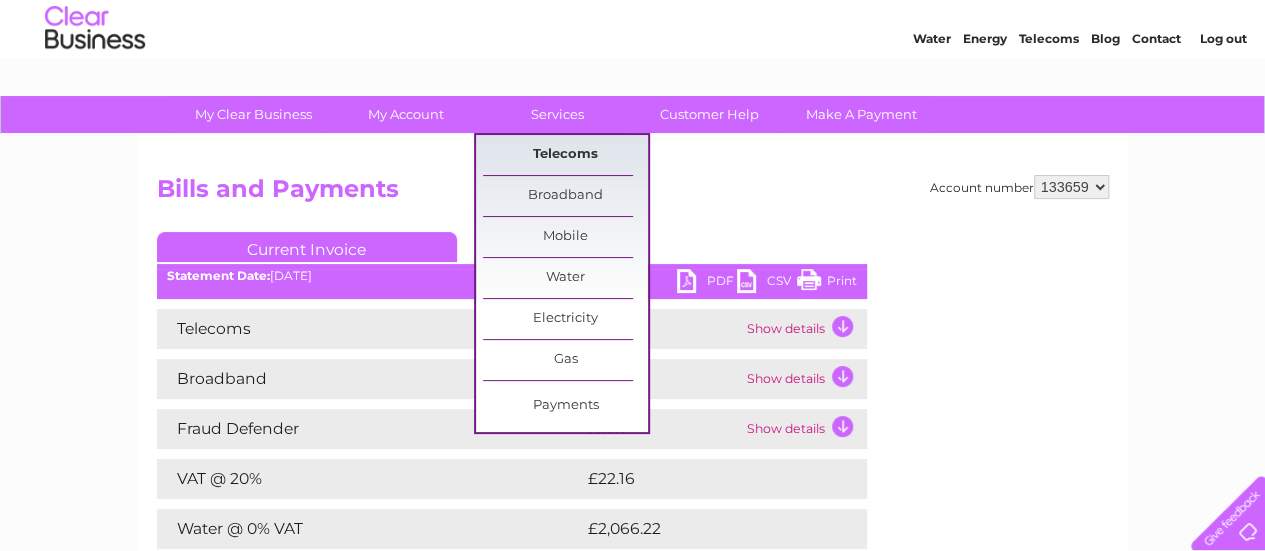 scroll, scrollTop: 0, scrollLeft: 0, axis: both 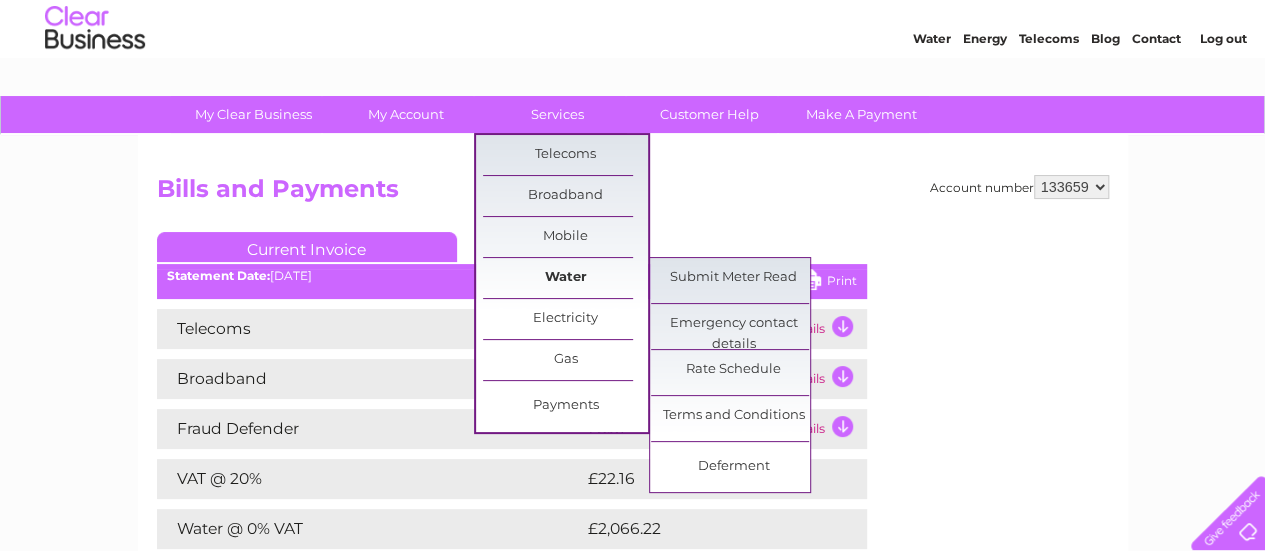 click on "Water" at bounding box center [565, 278] 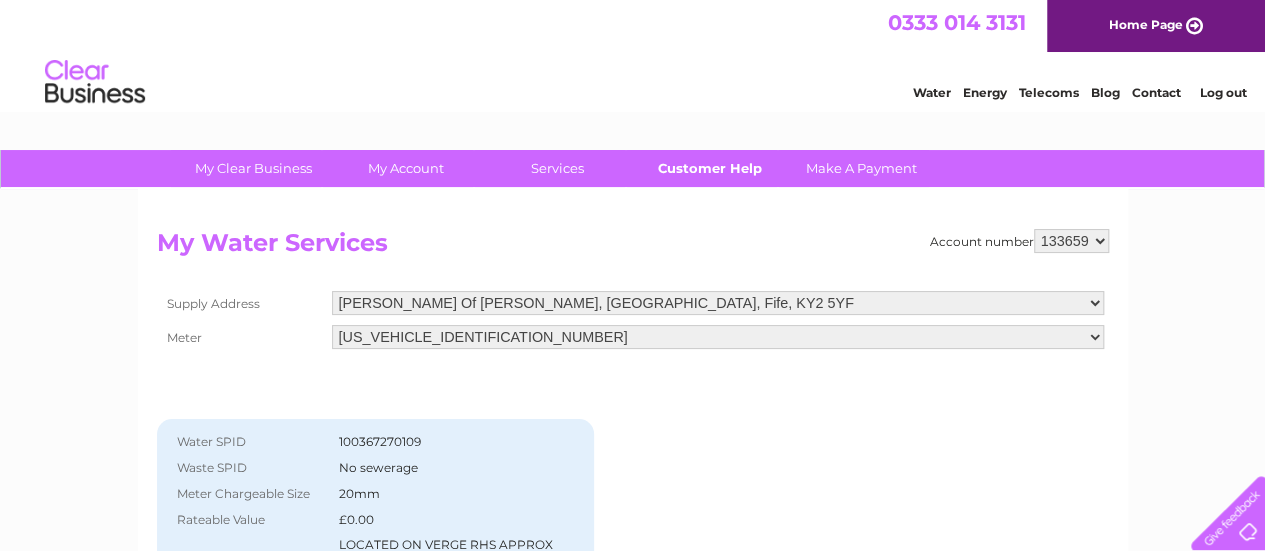 scroll, scrollTop: 0, scrollLeft: 0, axis: both 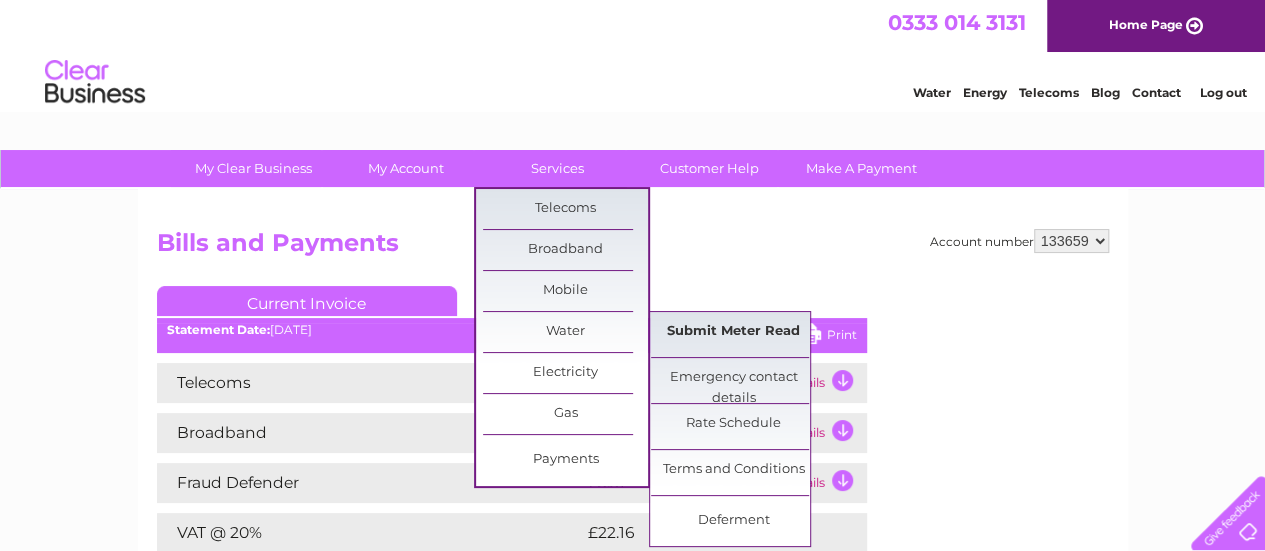 click on "Submit Meter Read" at bounding box center (733, 332) 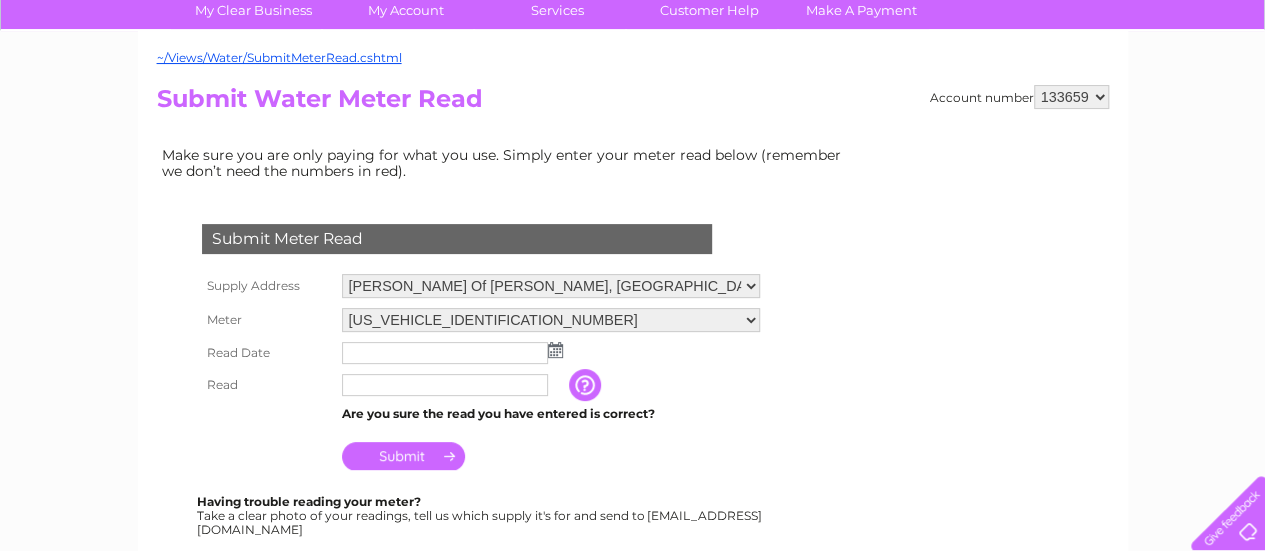scroll, scrollTop: 100, scrollLeft: 0, axis: vertical 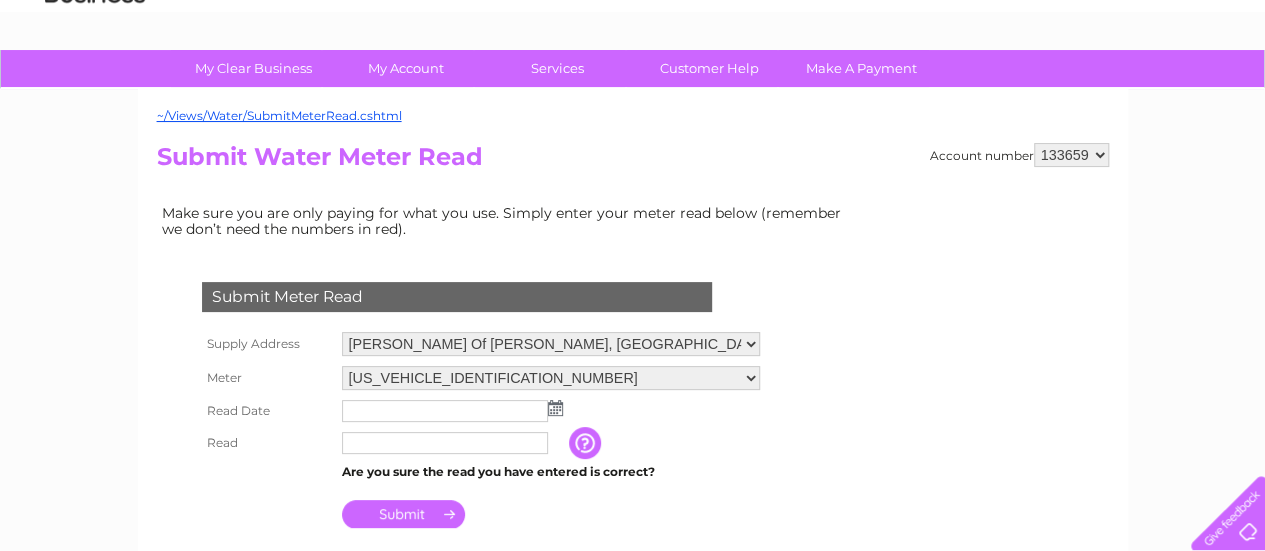 click on "[US_VEHICLE_IDENTIFICATION_NUMBER]" at bounding box center [551, 378] 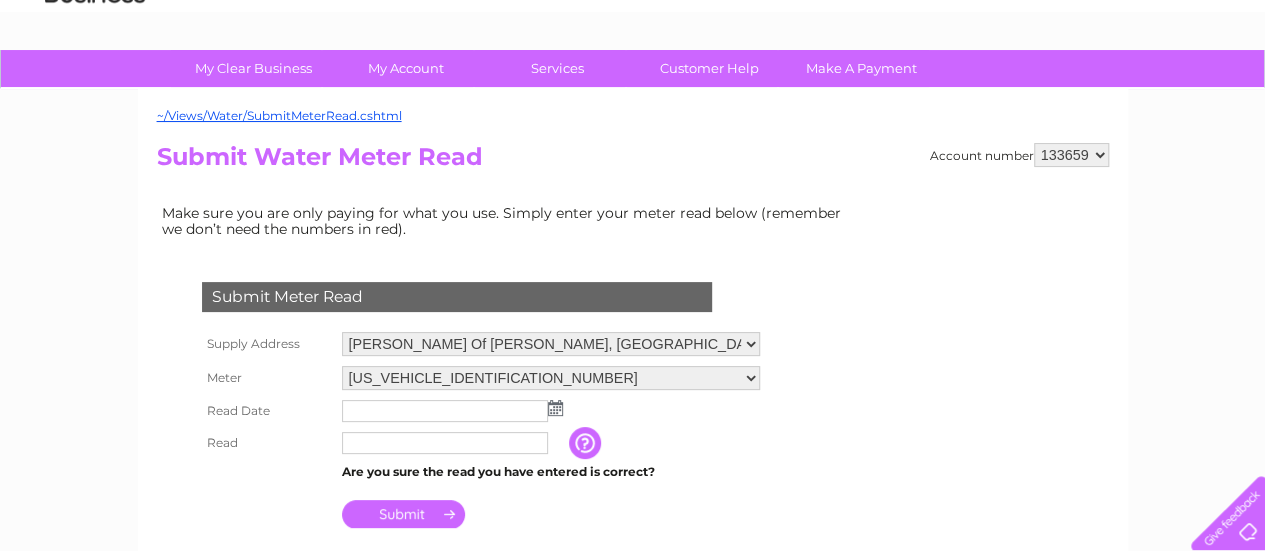 click on "Submit Meter Read
Supply Address
[PERSON_NAME][GEOGRAPHIC_DATA][PERSON_NAME], [GEOGRAPHIC_DATA], [GEOGRAPHIC_DATA], KY2 5YF
Raith Farming Partnership, [STREET_ADDRESS][PERSON_NAME]
Meter
[US_VEHICLE_IDENTIFICATION_NUMBER]
Read Date" at bounding box center (507, 559) 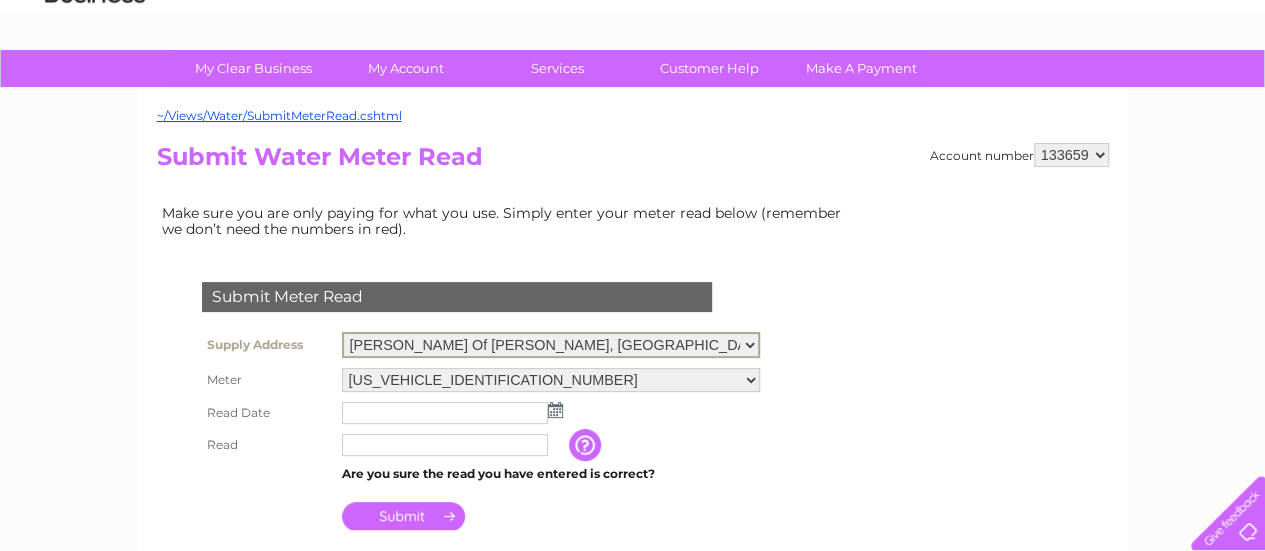 click on "[PERSON_NAME] Of [PERSON_NAME], [GEOGRAPHIC_DATA], [GEOGRAPHIC_DATA], KY2 5YF
Raith Farming Partnership, [GEOGRAPHIC_DATA], Raith, Kirkcaldy, Fife, KY2 5YB
[STREET_ADDRESS][PERSON_NAME]" at bounding box center (551, 345) 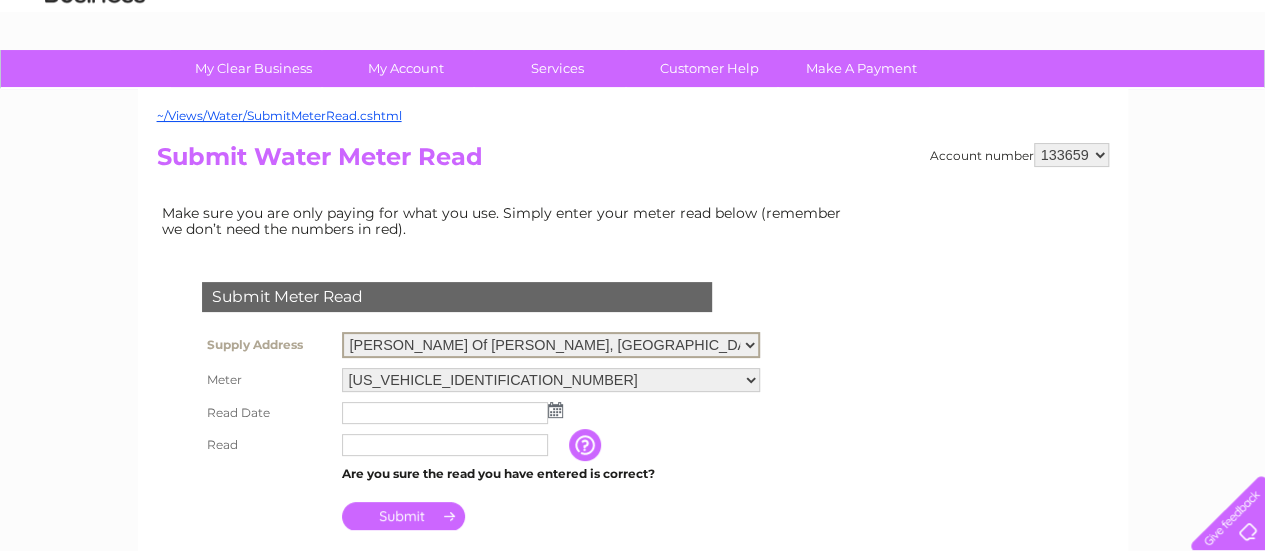 click on "Submit Meter Read
Supply Address
[PERSON_NAME][GEOGRAPHIC_DATA][PERSON_NAME], [GEOGRAPHIC_DATA], [GEOGRAPHIC_DATA], KY2 5YF
Raith Farming Partnership, [STREET_ADDRESS][PERSON_NAME]
Meter
[US_VEHICLE_IDENTIFICATION_NUMBER]
Read Date" at bounding box center (461, 429) 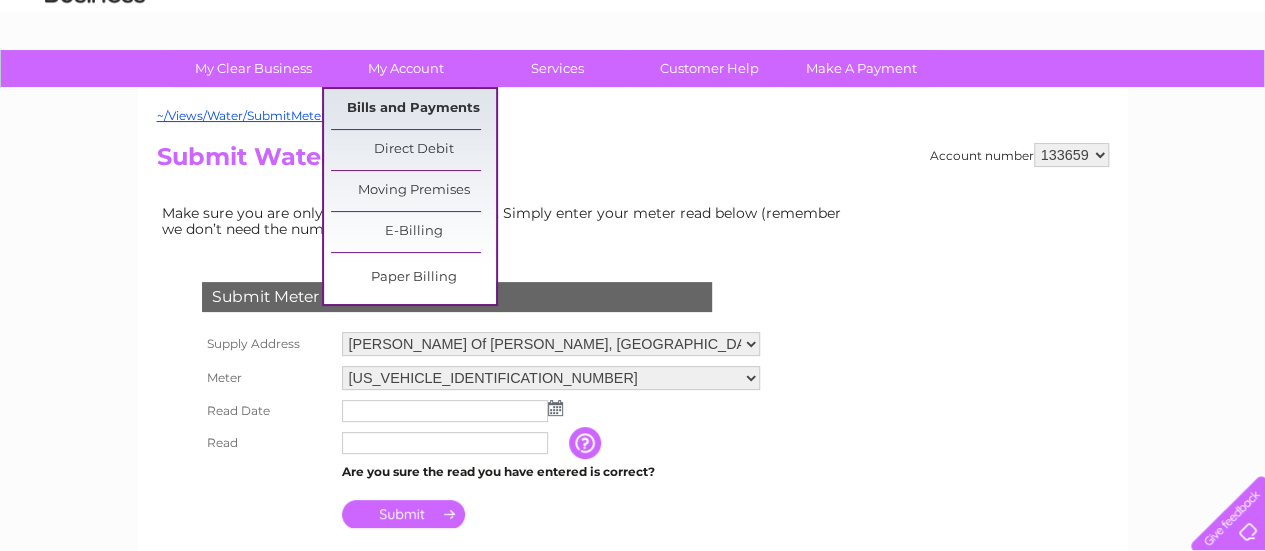 click on "Bills and Payments" at bounding box center [413, 109] 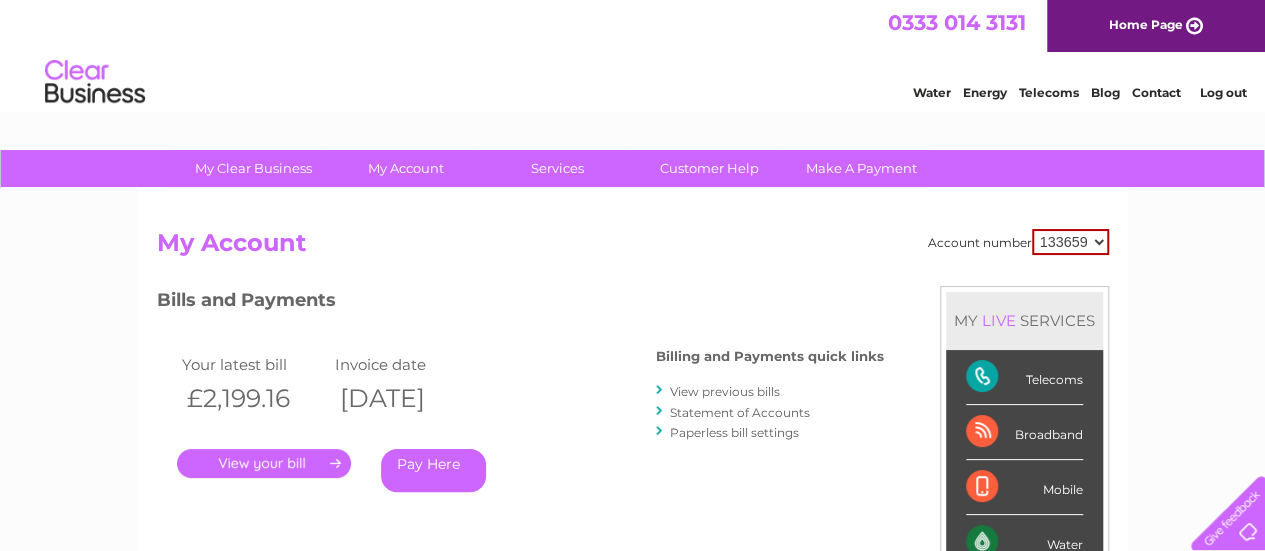 scroll, scrollTop: 0, scrollLeft: 0, axis: both 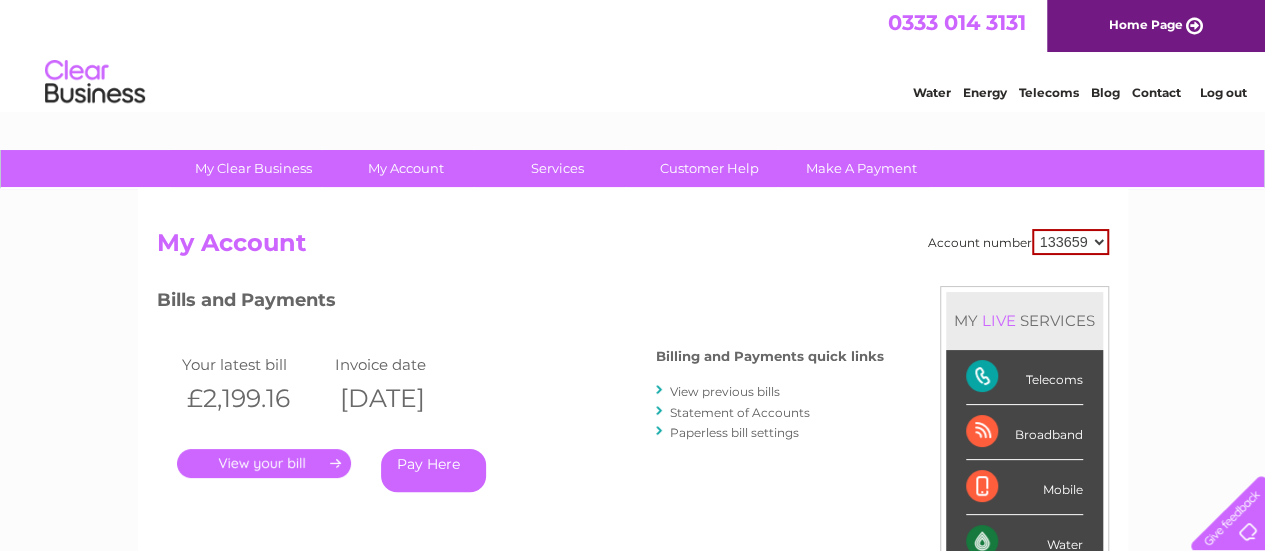 click on "." at bounding box center (264, 463) 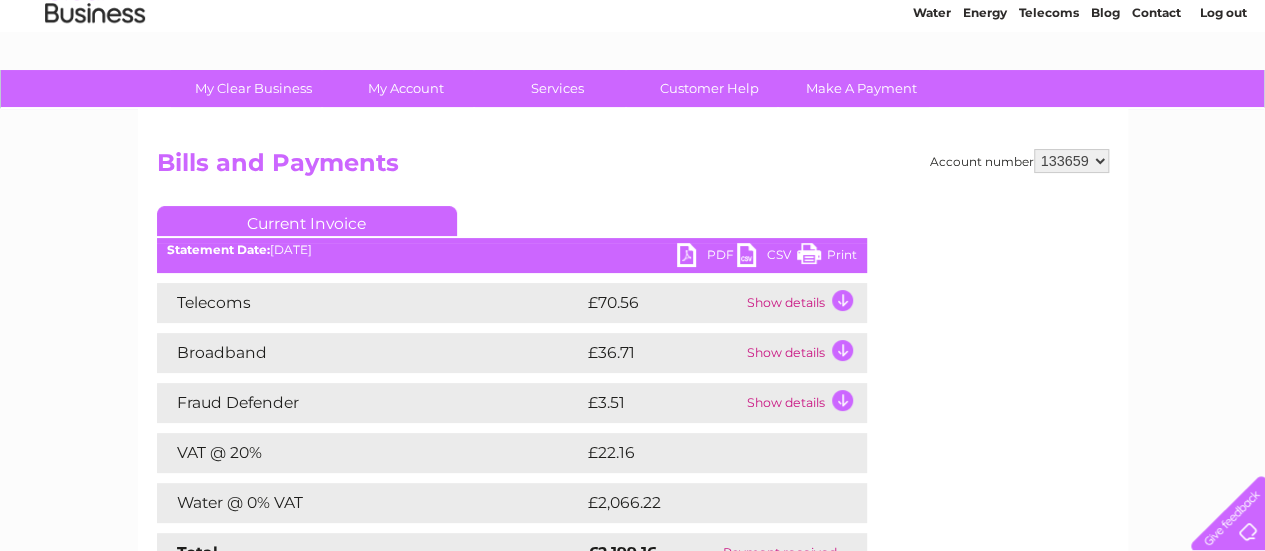 scroll, scrollTop: 200, scrollLeft: 0, axis: vertical 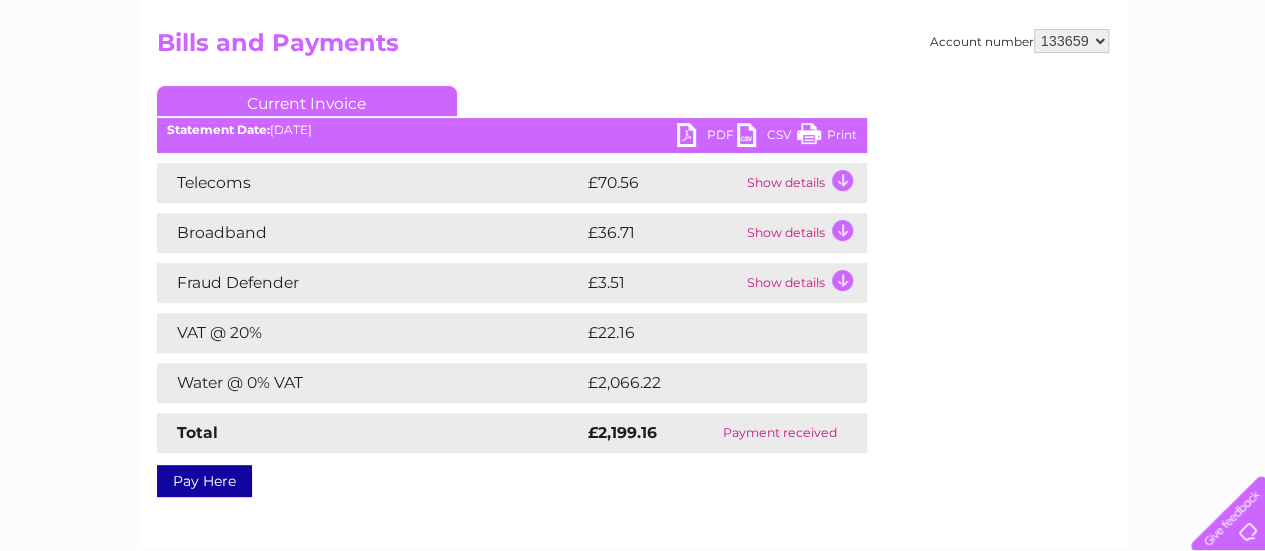 click on "PDF" at bounding box center [707, 137] 